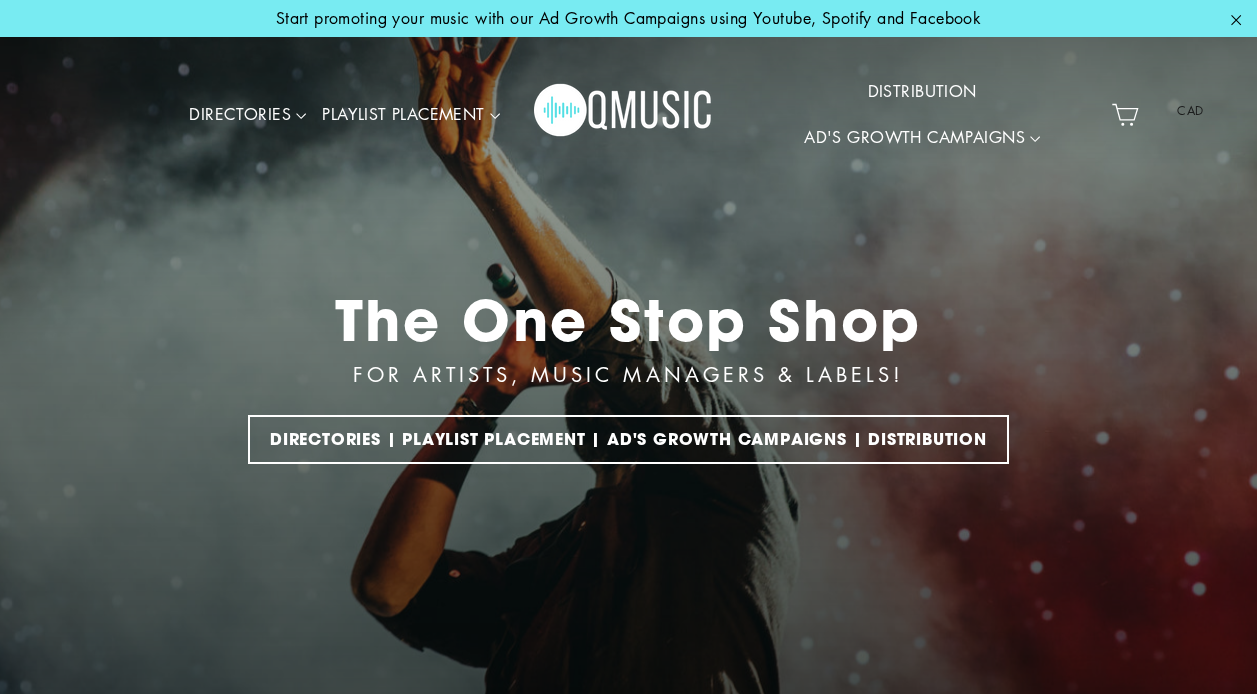 scroll, scrollTop: 0, scrollLeft: 0, axis: both 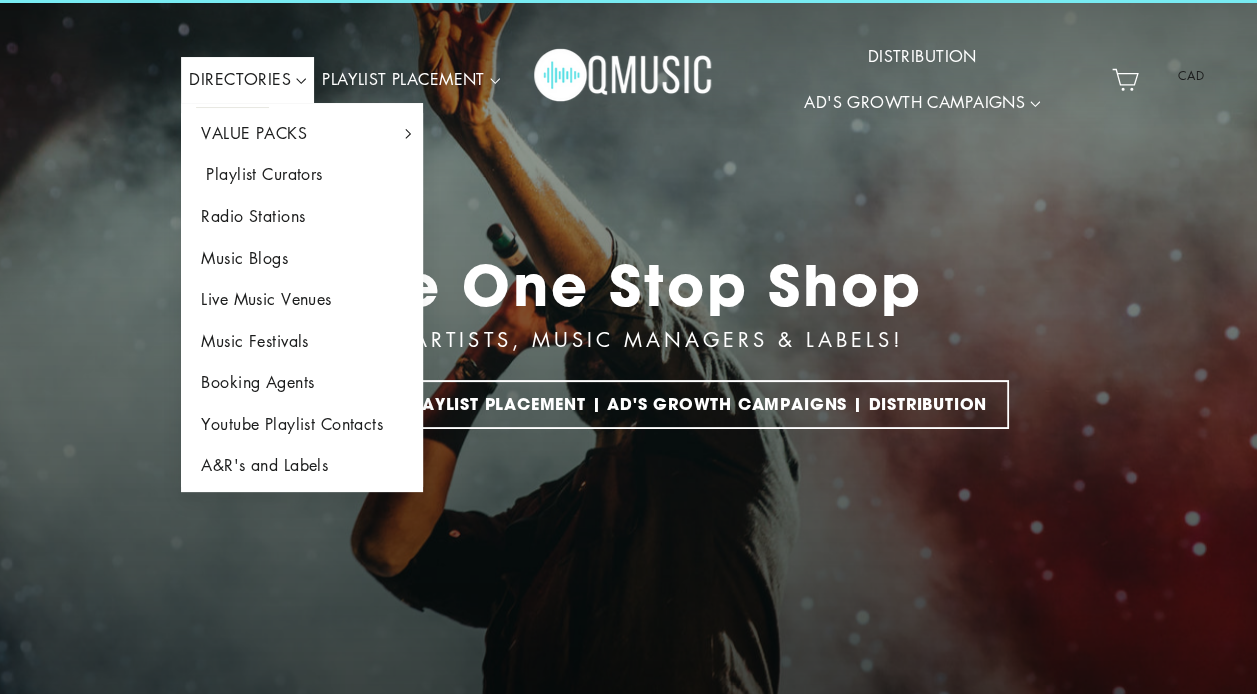 click on "Playlist Curators" at bounding box center (302, 175) 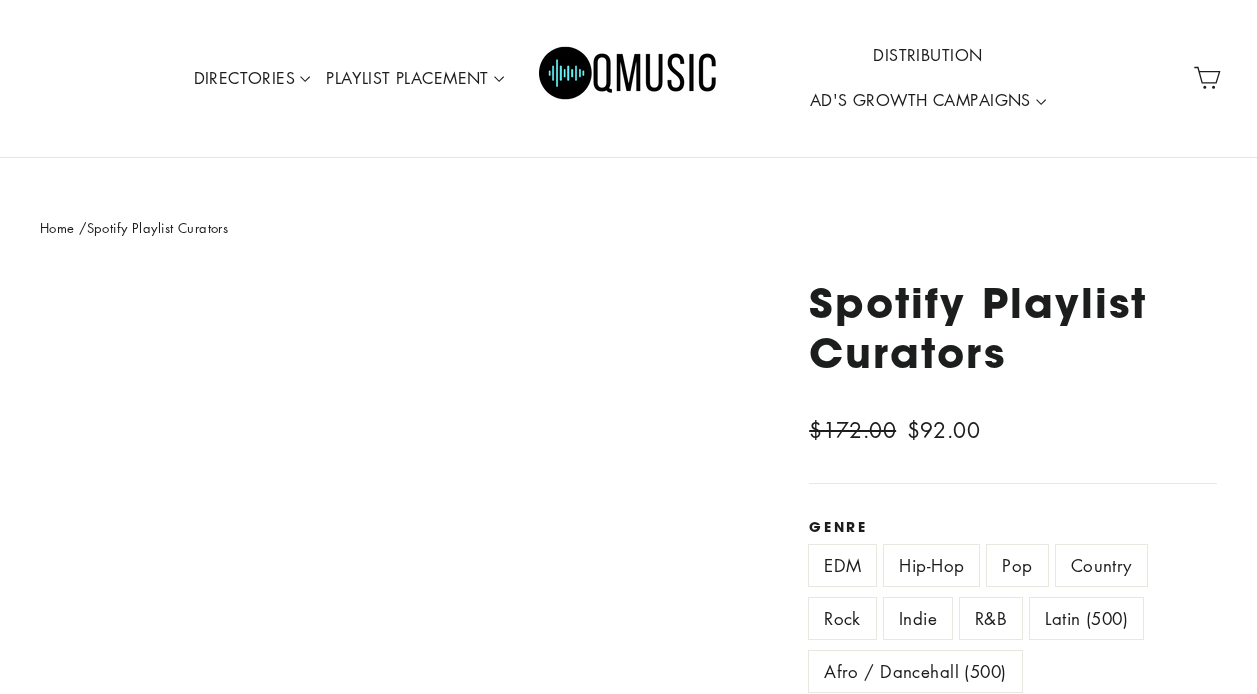 scroll, scrollTop: 0, scrollLeft: 0, axis: both 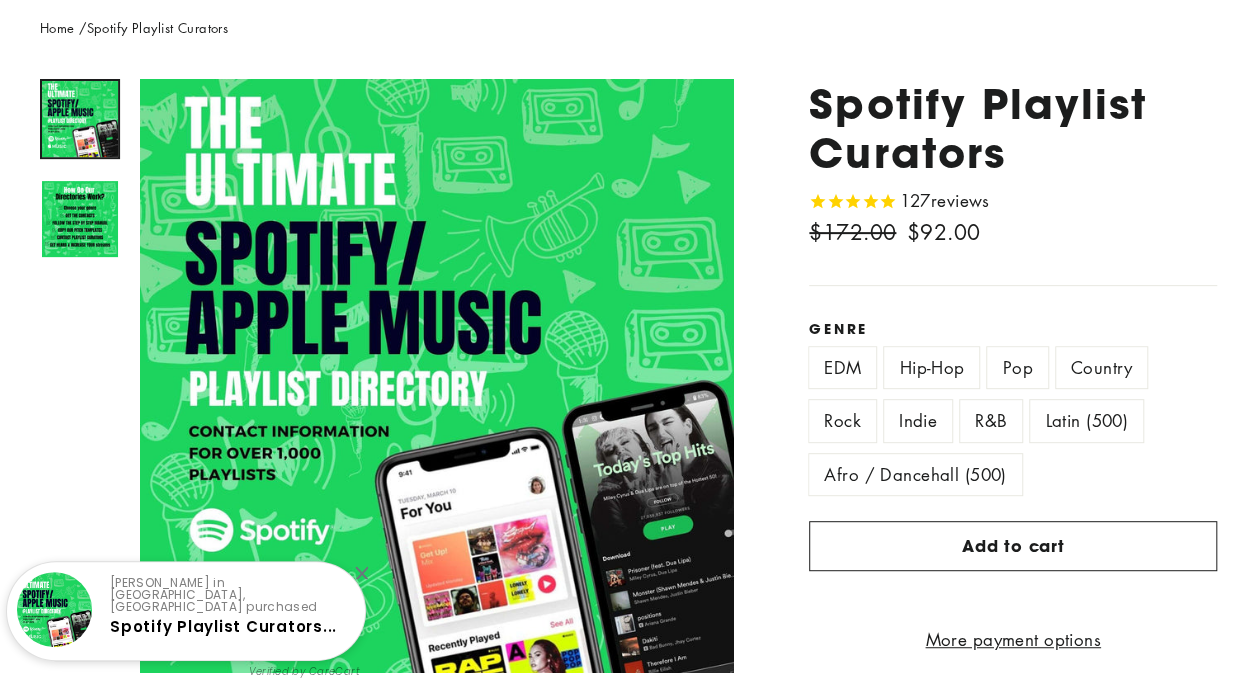 click on "Latin (500)" at bounding box center [1086, 420] 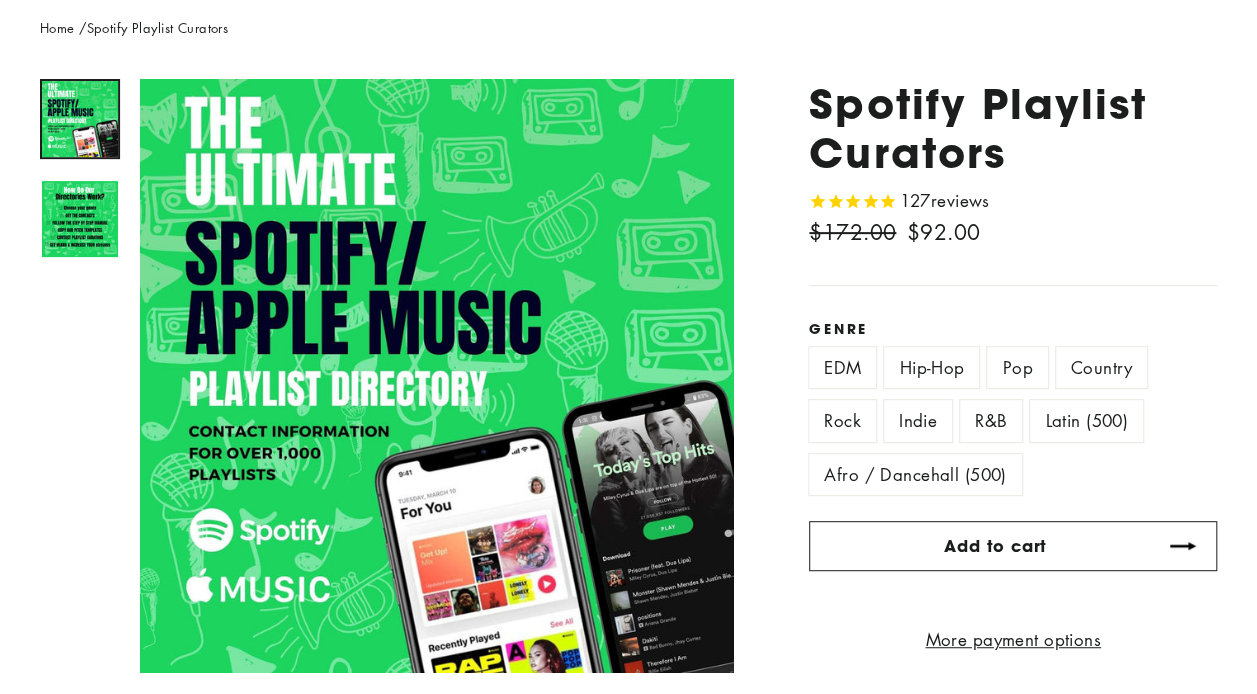 click on "Add to cart" at bounding box center (995, 546) 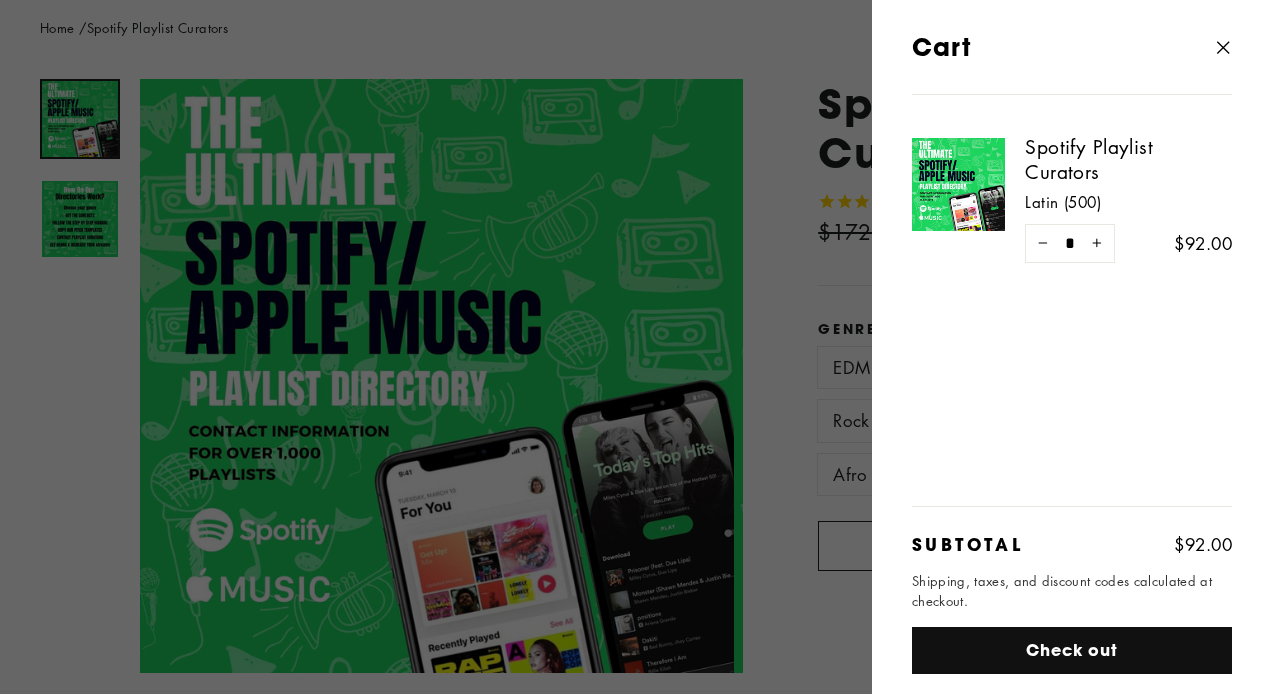 click on "Close cart" at bounding box center [1223, 46] 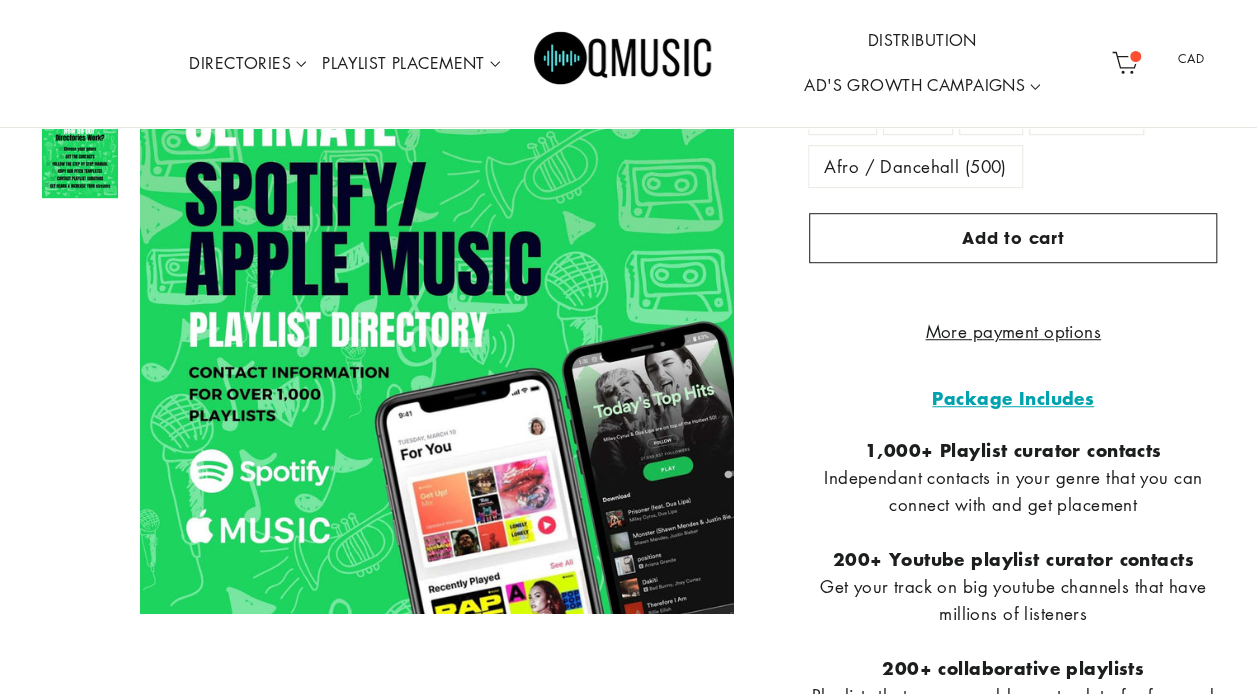 scroll, scrollTop: 548, scrollLeft: 0, axis: vertical 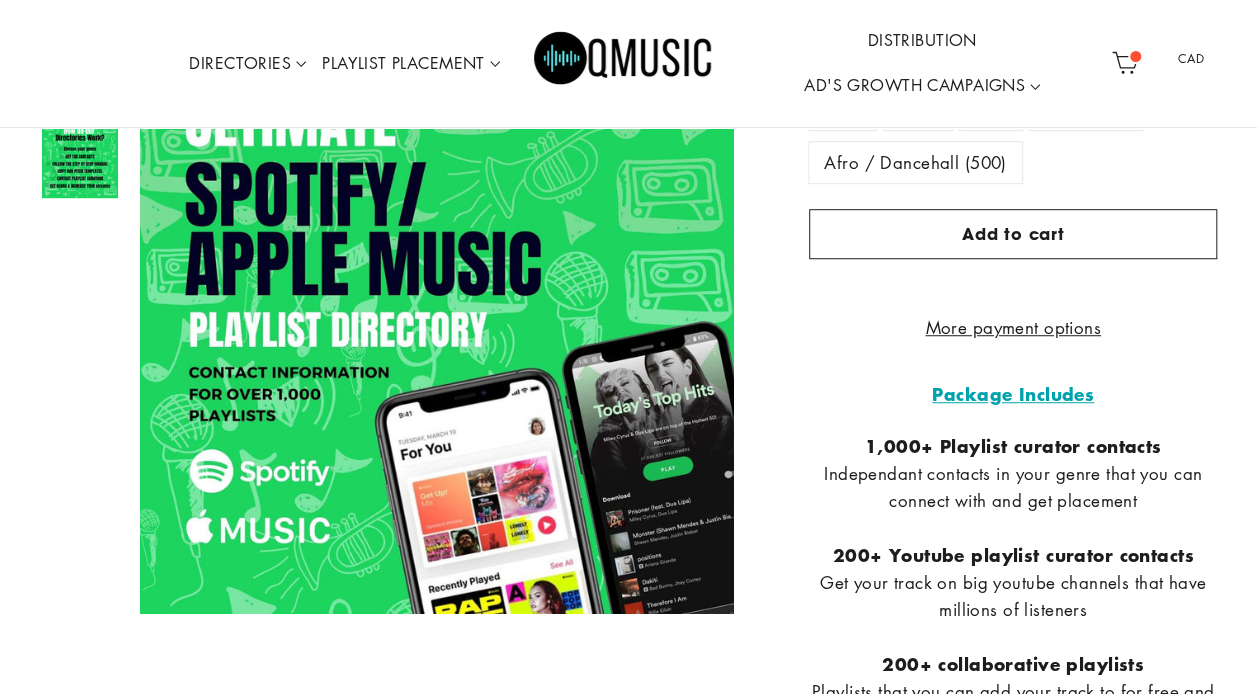 click on "1,000+ Playlist curator contacts" at bounding box center [1013, 446] 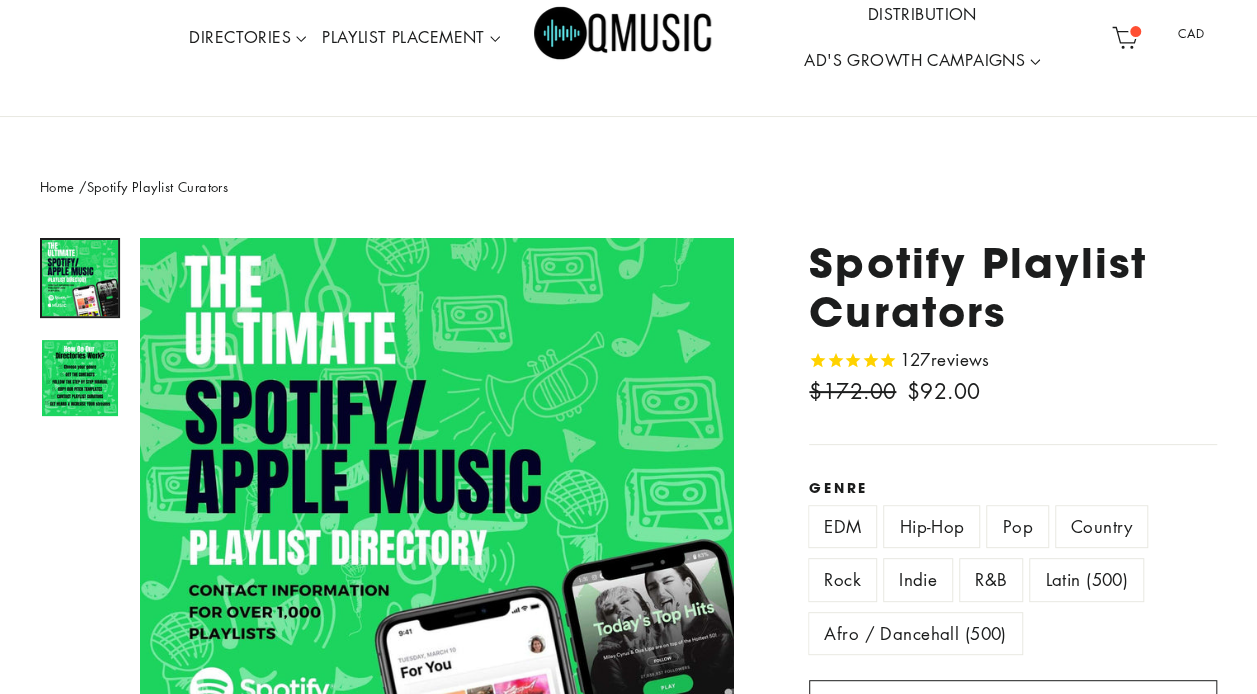 scroll, scrollTop: 0, scrollLeft: 0, axis: both 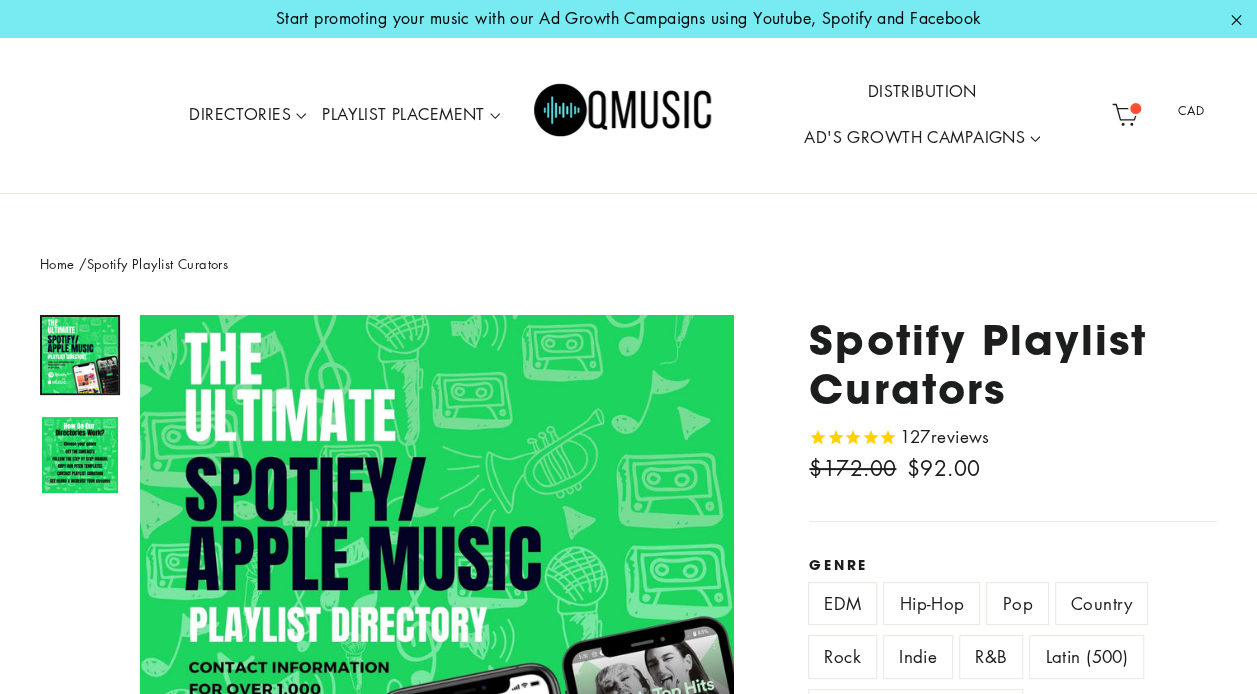 click on "**********" at bounding box center (990, 1135) 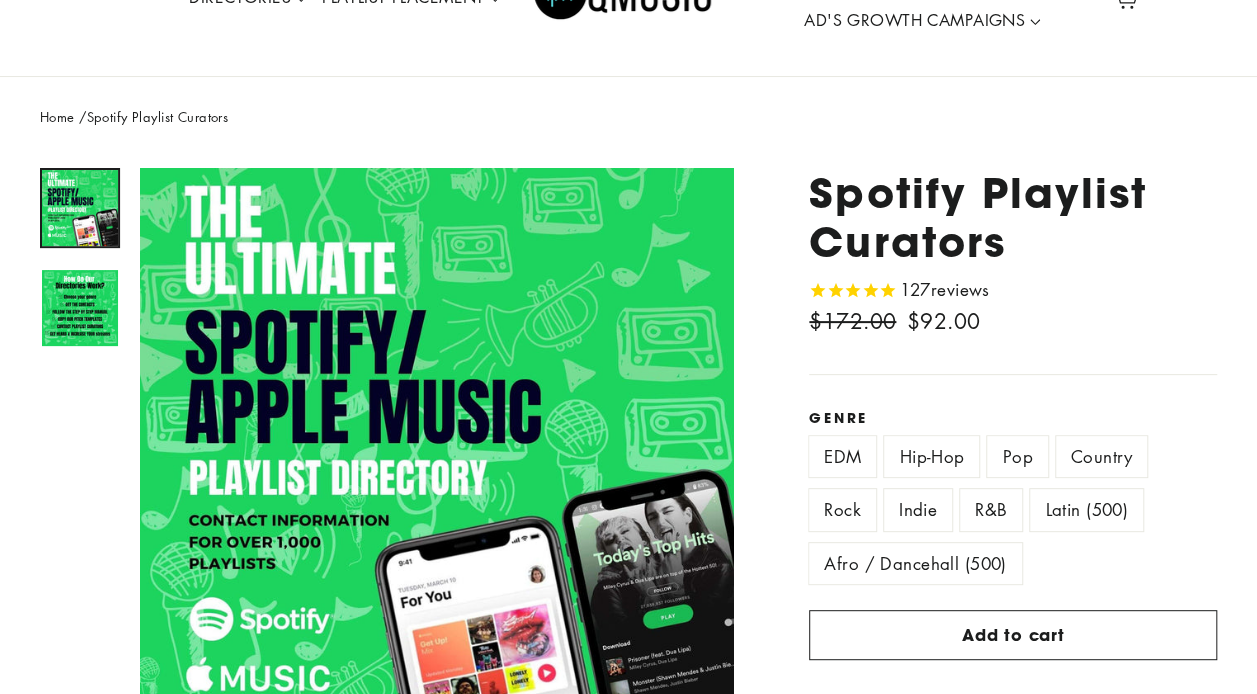 scroll, scrollTop: 0, scrollLeft: 0, axis: both 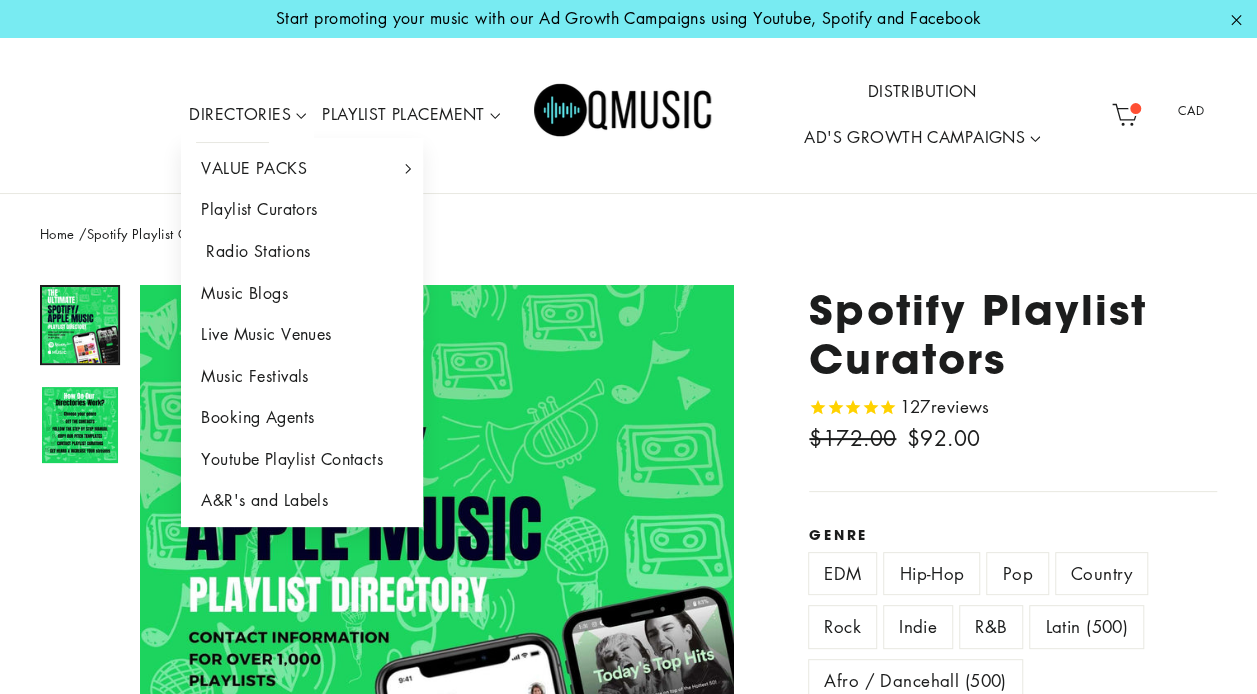 click on "Radio Stations" at bounding box center (302, 252) 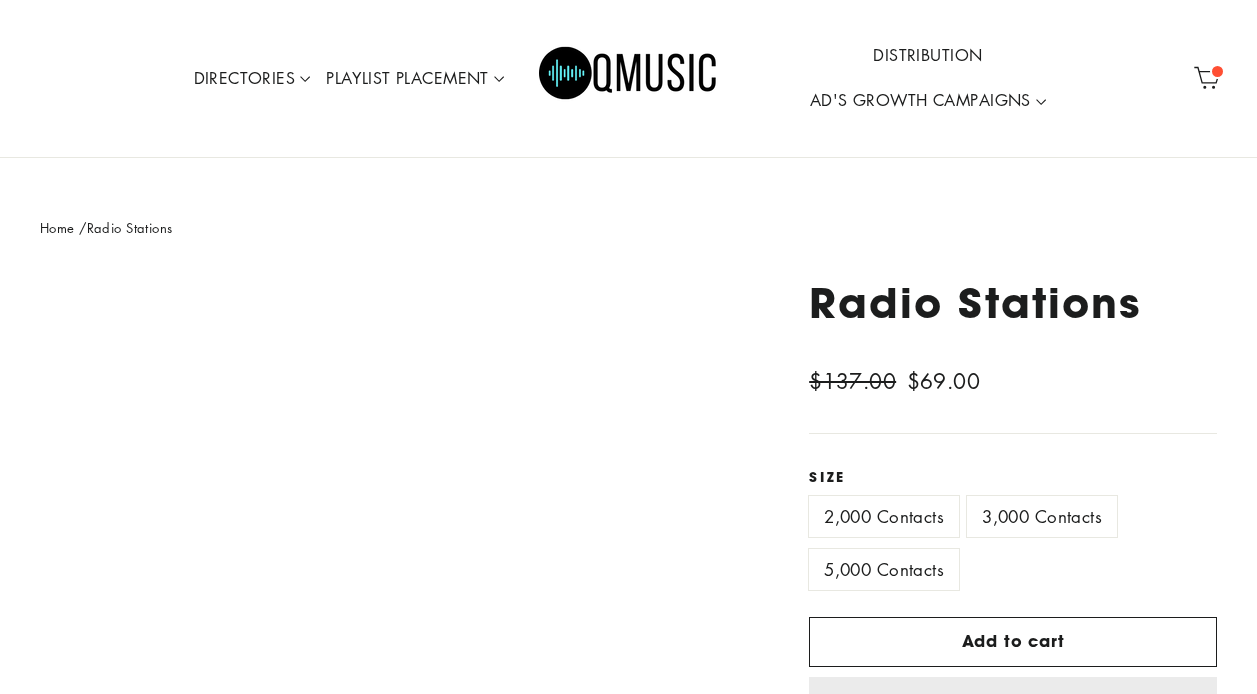 scroll, scrollTop: 0, scrollLeft: 0, axis: both 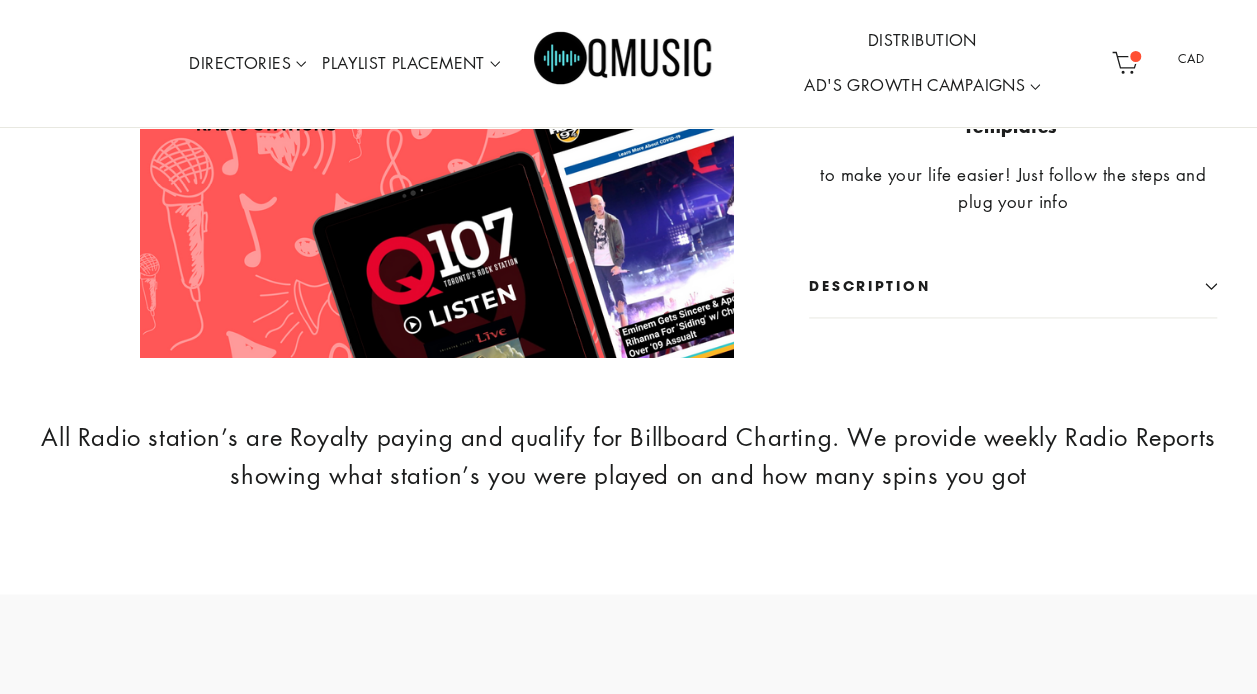 click on "**********" at bounding box center [628, -391] 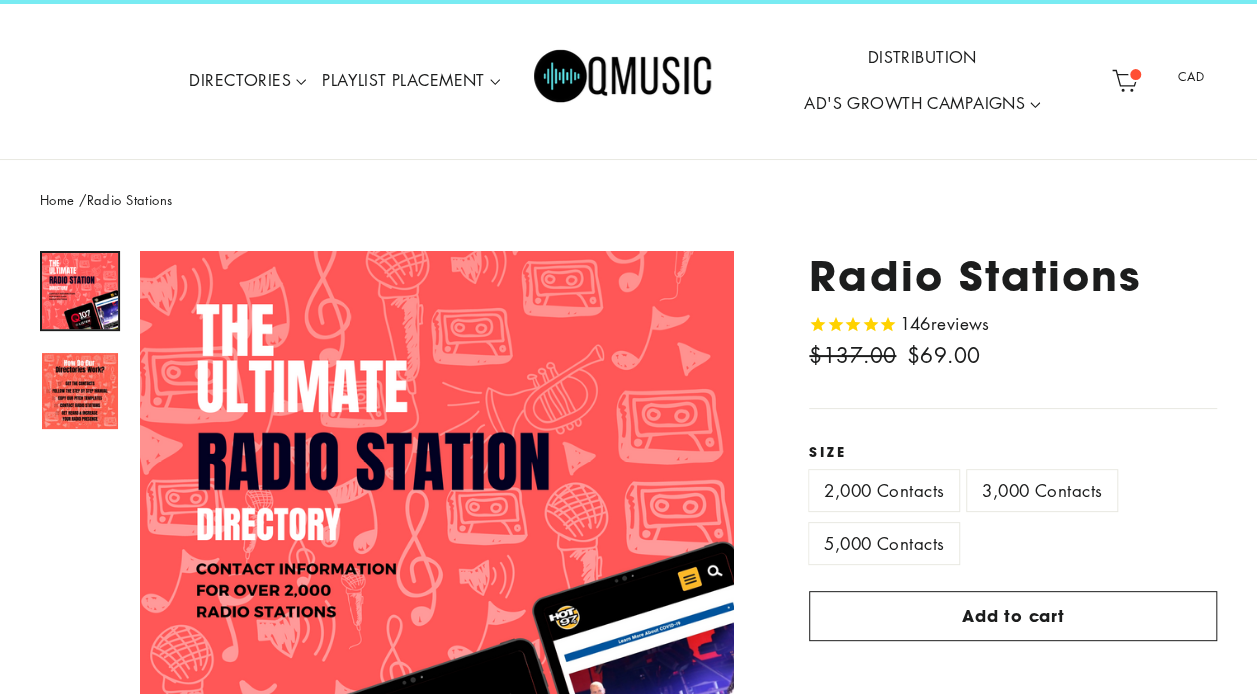 scroll, scrollTop: 0, scrollLeft: 0, axis: both 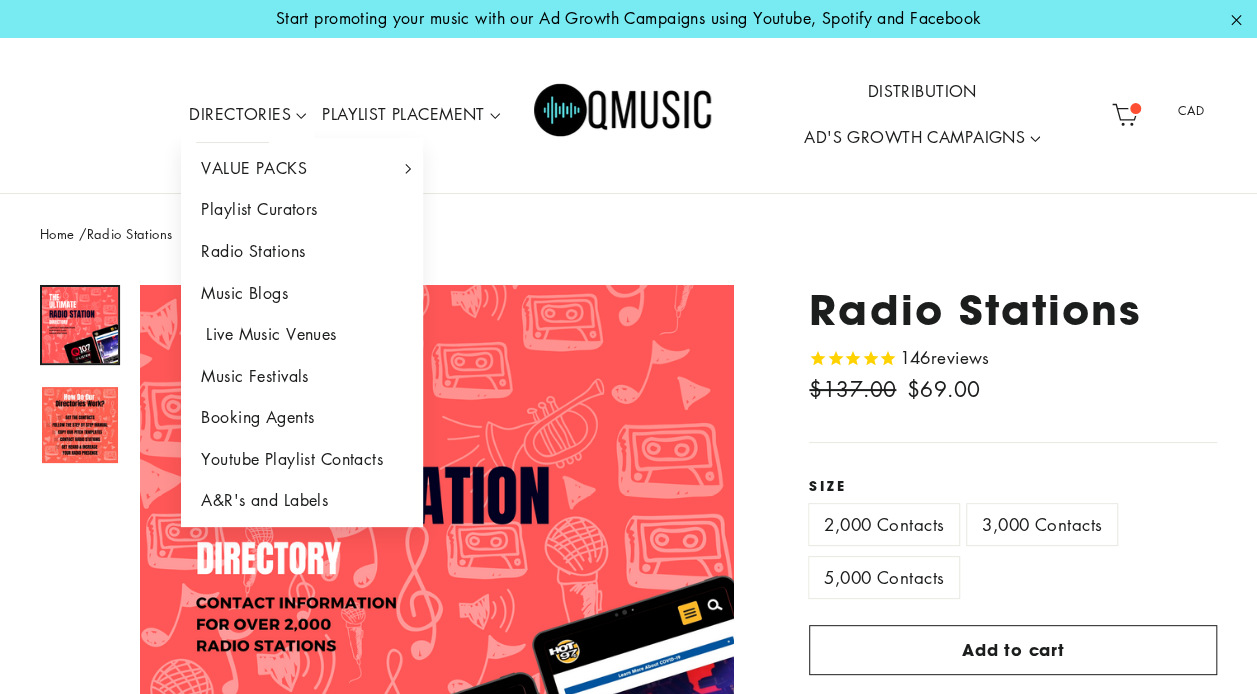 click on "Live Music Venues" at bounding box center (302, 335) 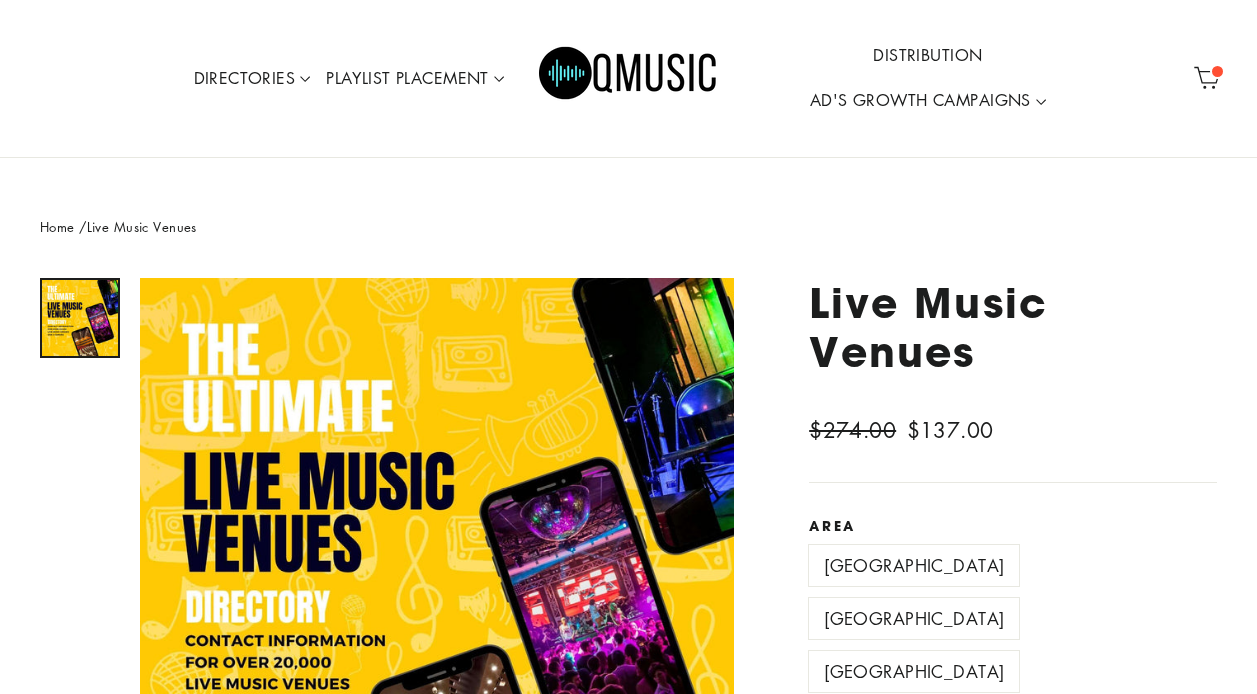 scroll, scrollTop: 0, scrollLeft: 0, axis: both 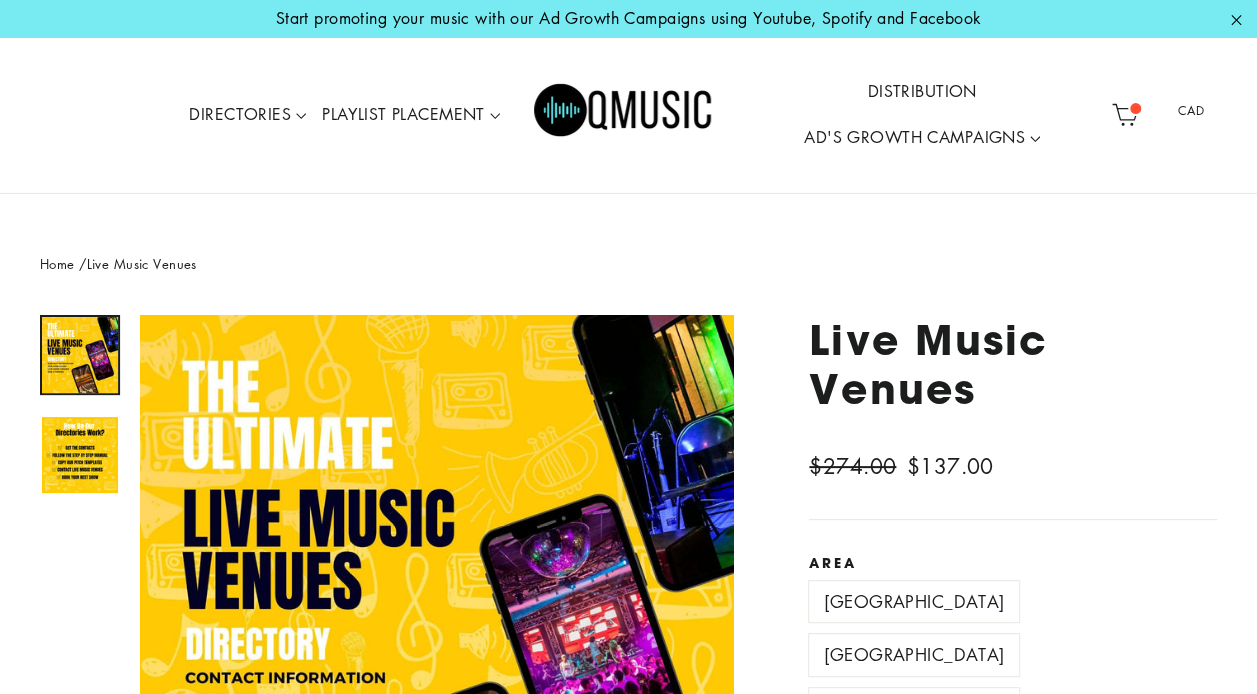 click on "$274.00
Sale price
$137.00" at bounding box center (1013, 467) 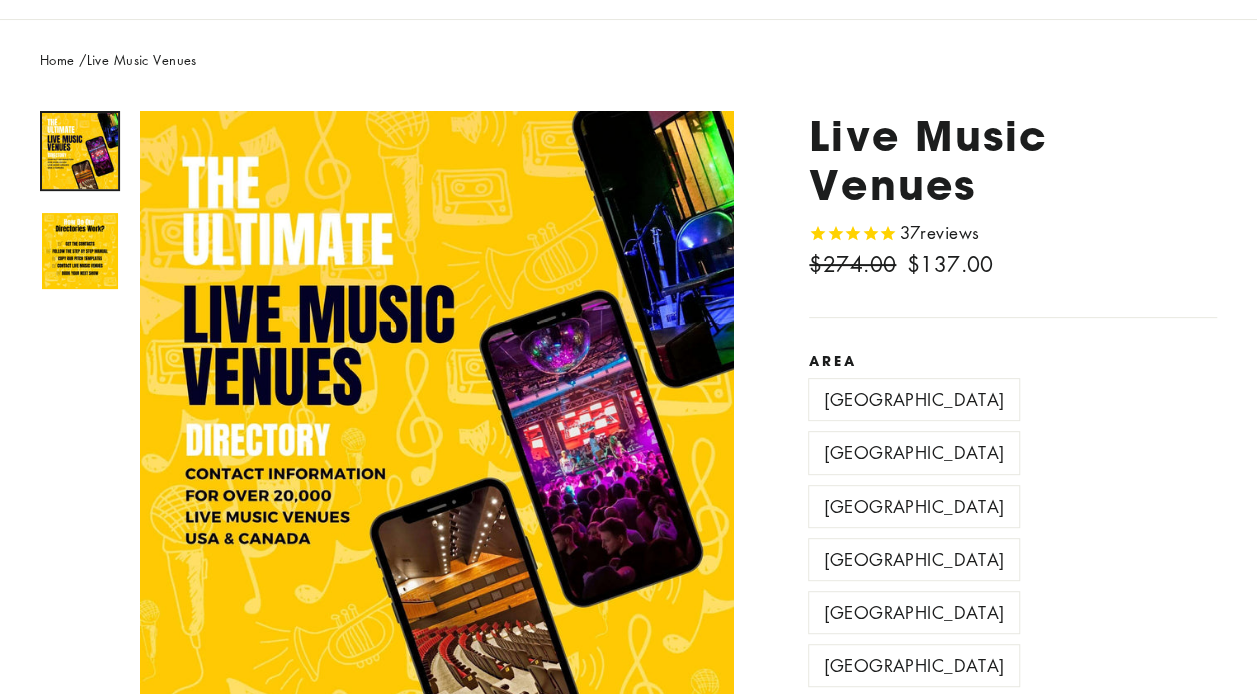 scroll, scrollTop: 0, scrollLeft: 0, axis: both 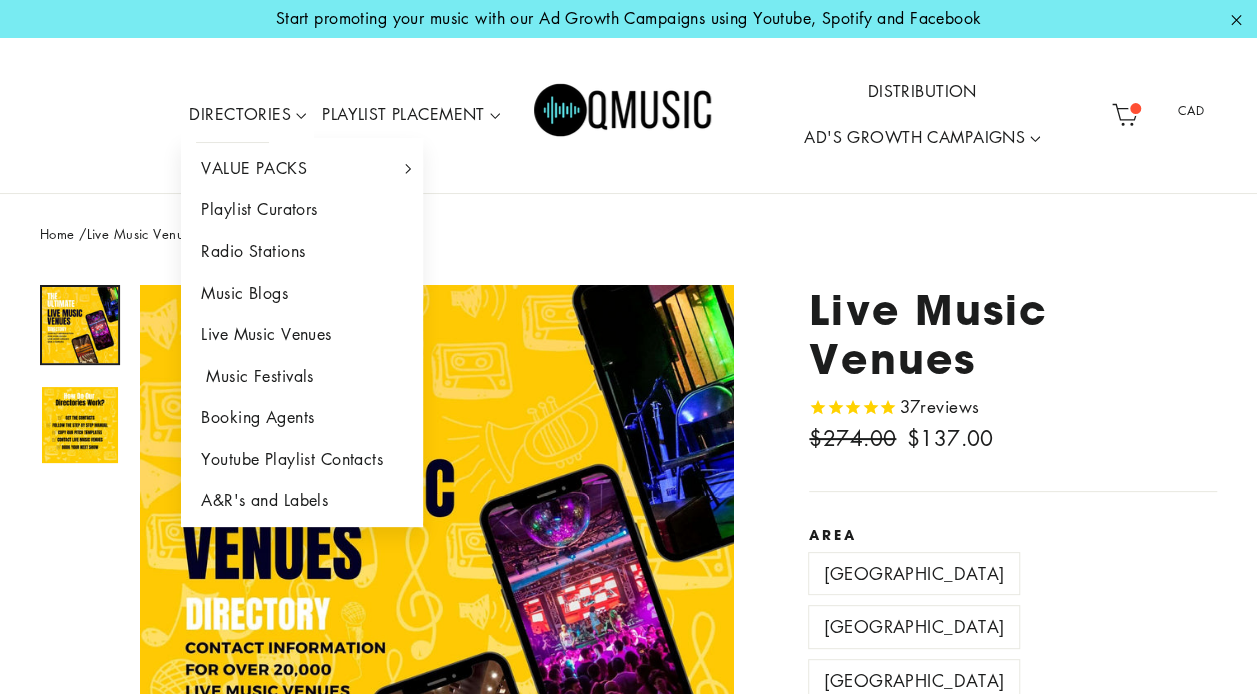 click on "Music Festivals" at bounding box center [302, 377] 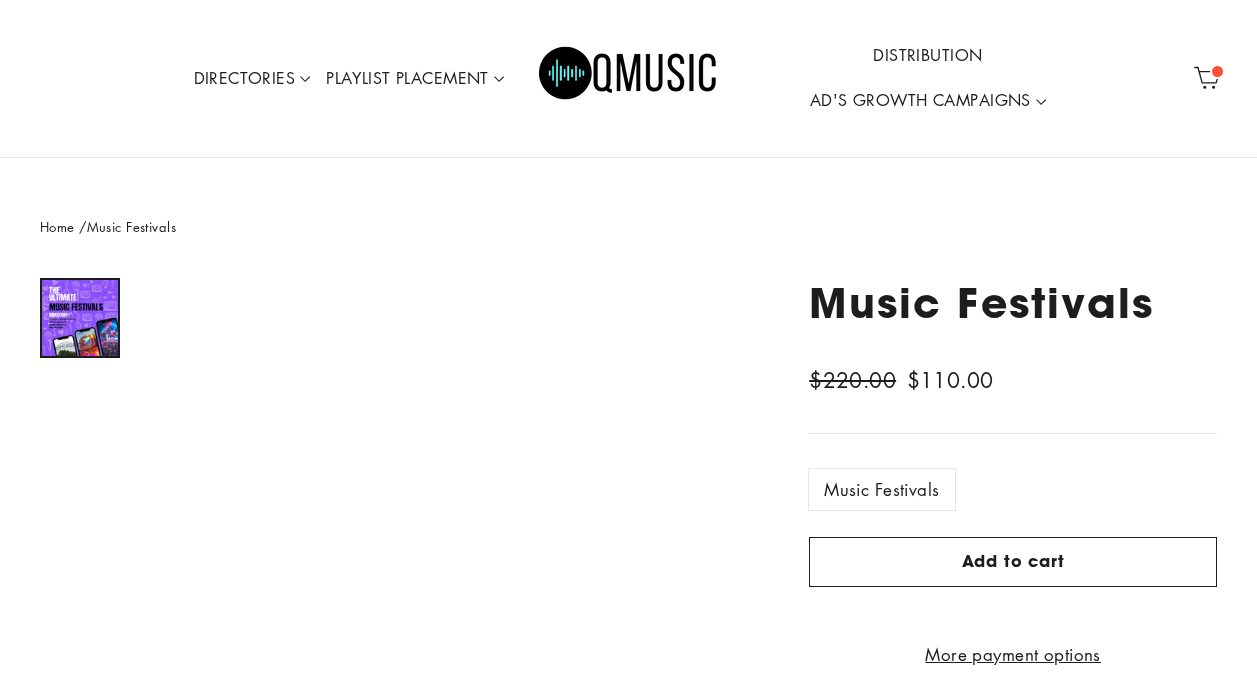 scroll, scrollTop: 0, scrollLeft: 0, axis: both 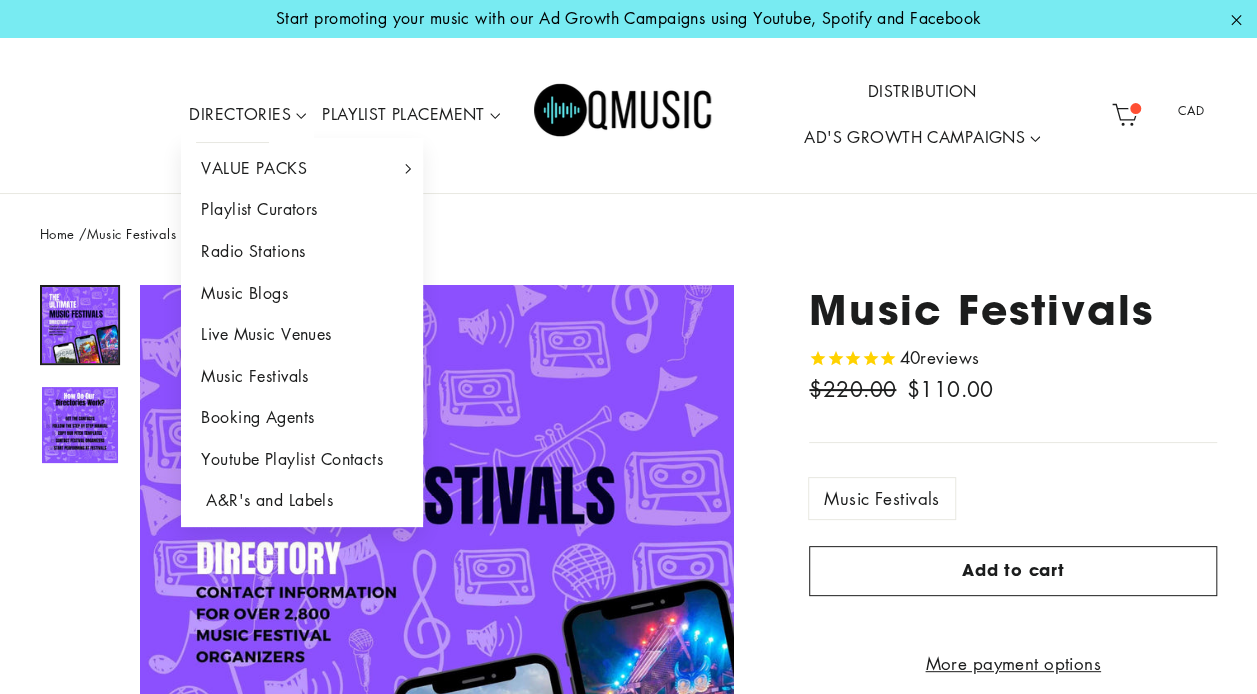 click on "A&R's and Labels" at bounding box center [302, 501] 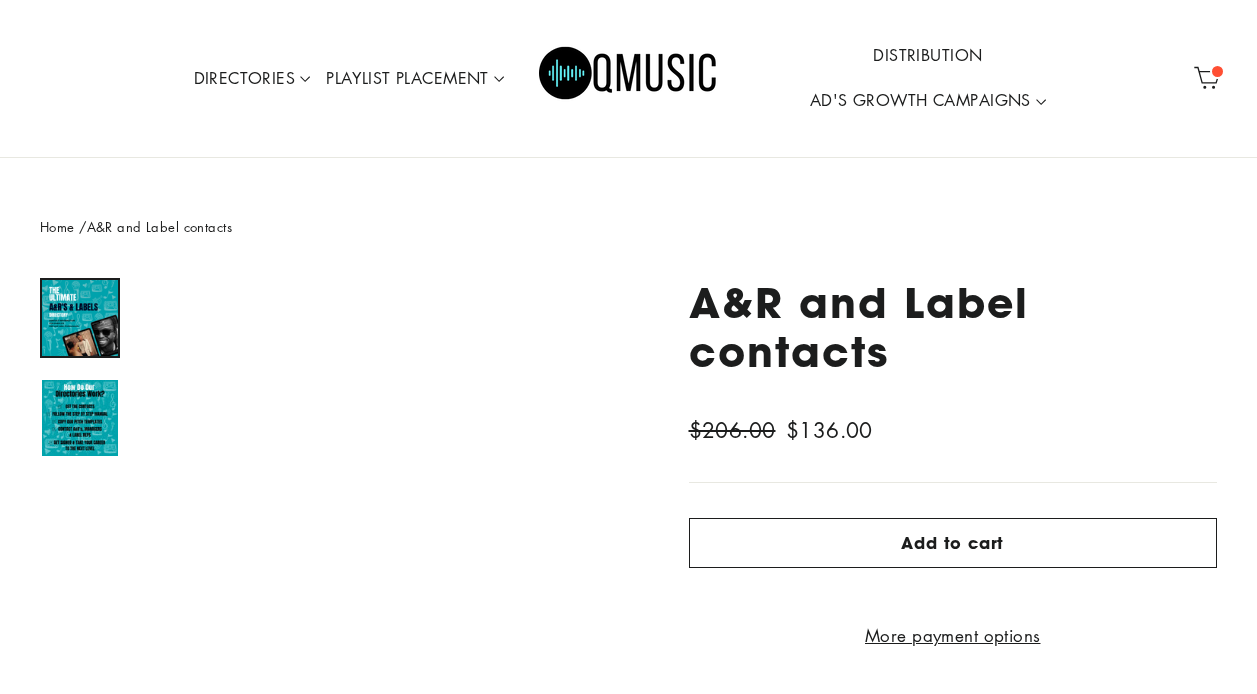 scroll, scrollTop: 0, scrollLeft: 0, axis: both 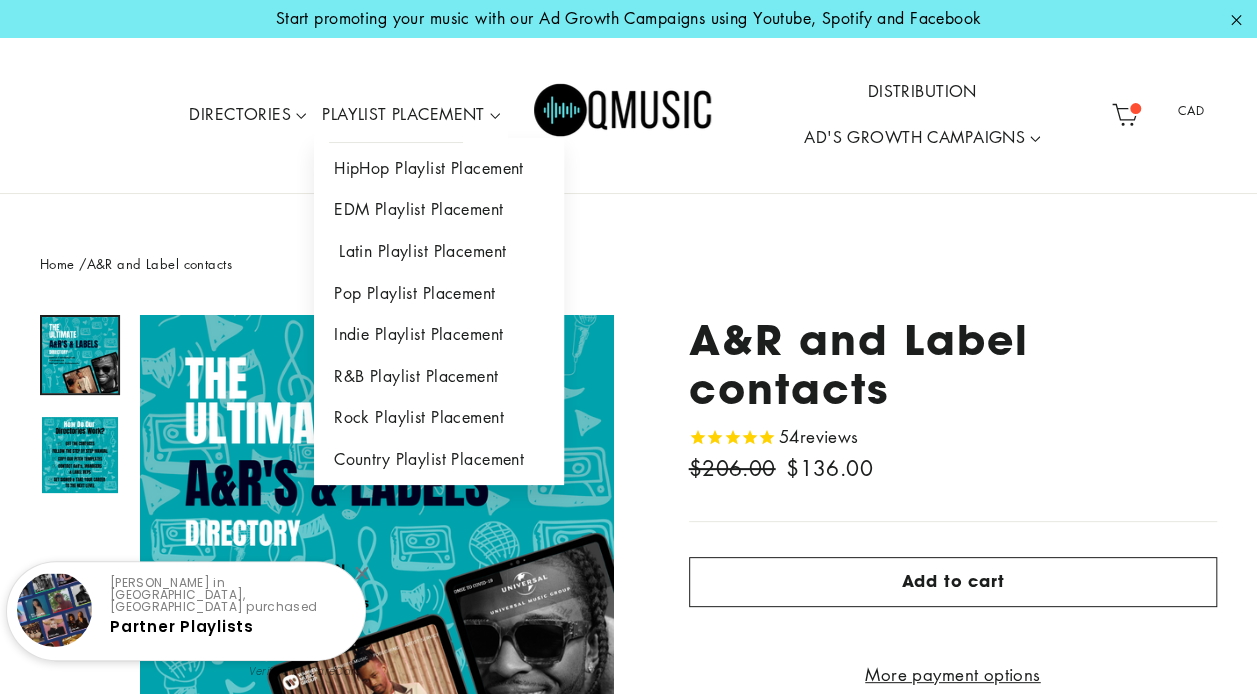 click on "Latin Playlist Placement" at bounding box center (439, 252) 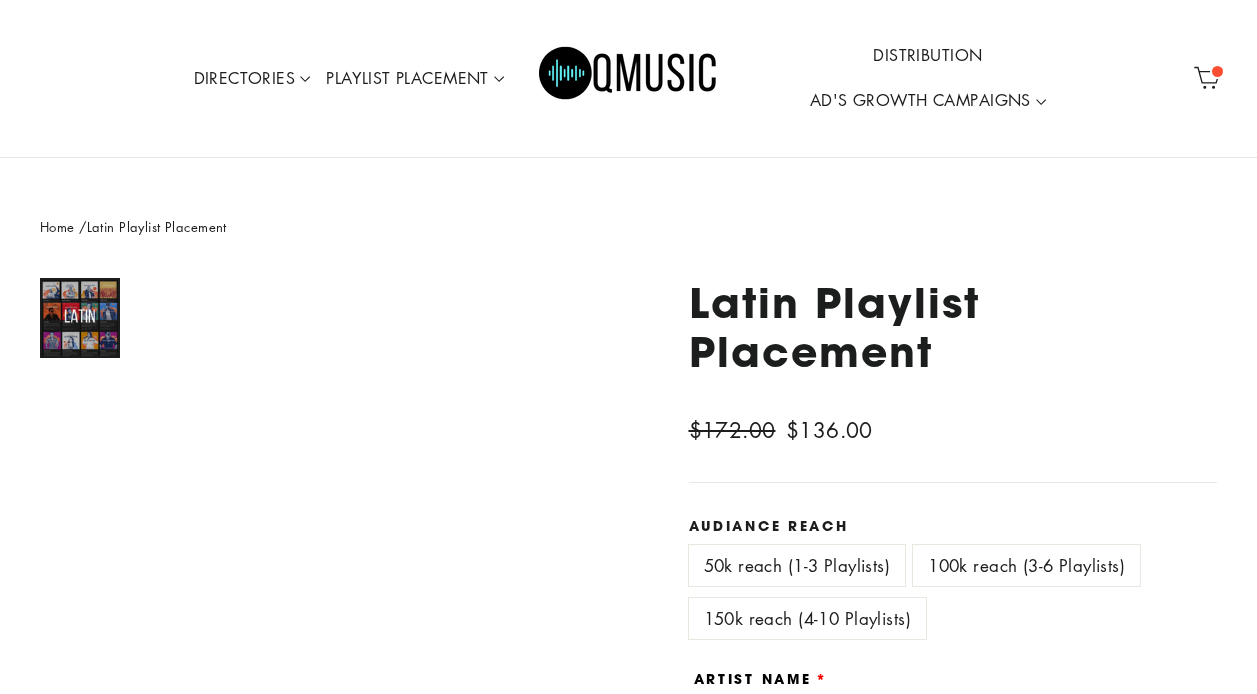 scroll, scrollTop: 0, scrollLeft: 0, axis: both 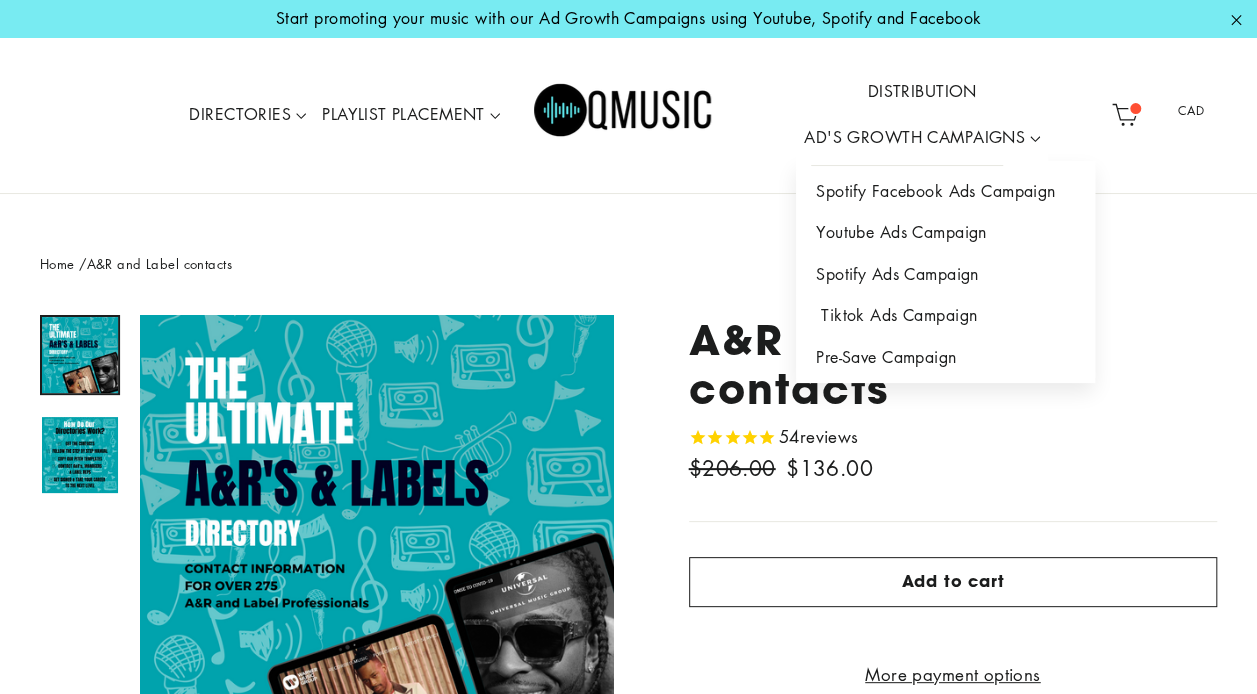 click on "Tiktok Ads Campaign" at bounding box center (945, 316) 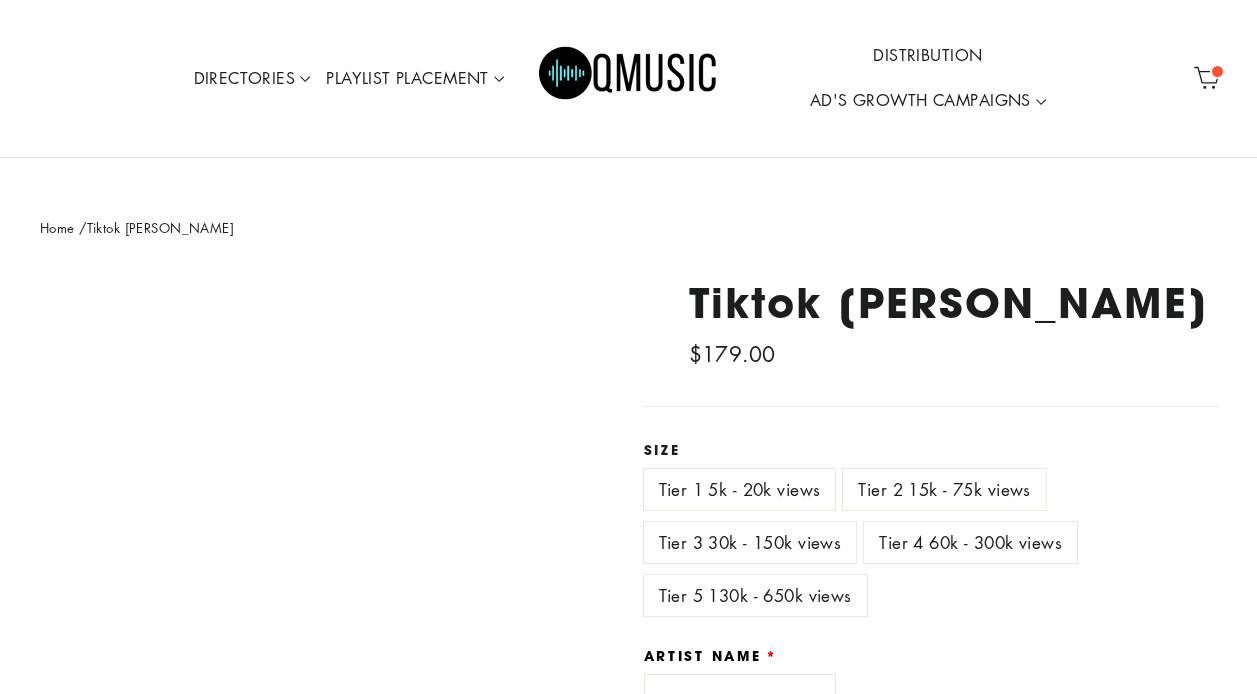 scroll, scrollTop: 0, scrollLeft: 0, axis: both 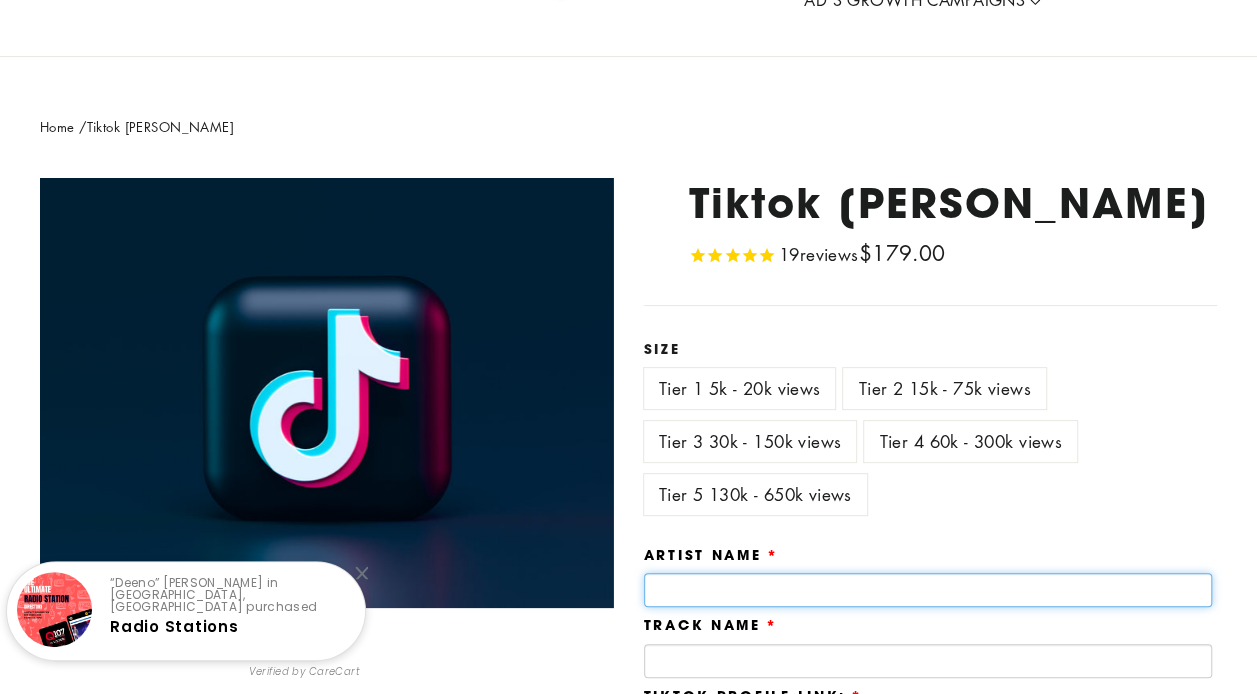 click at bounding box center [928, 590] 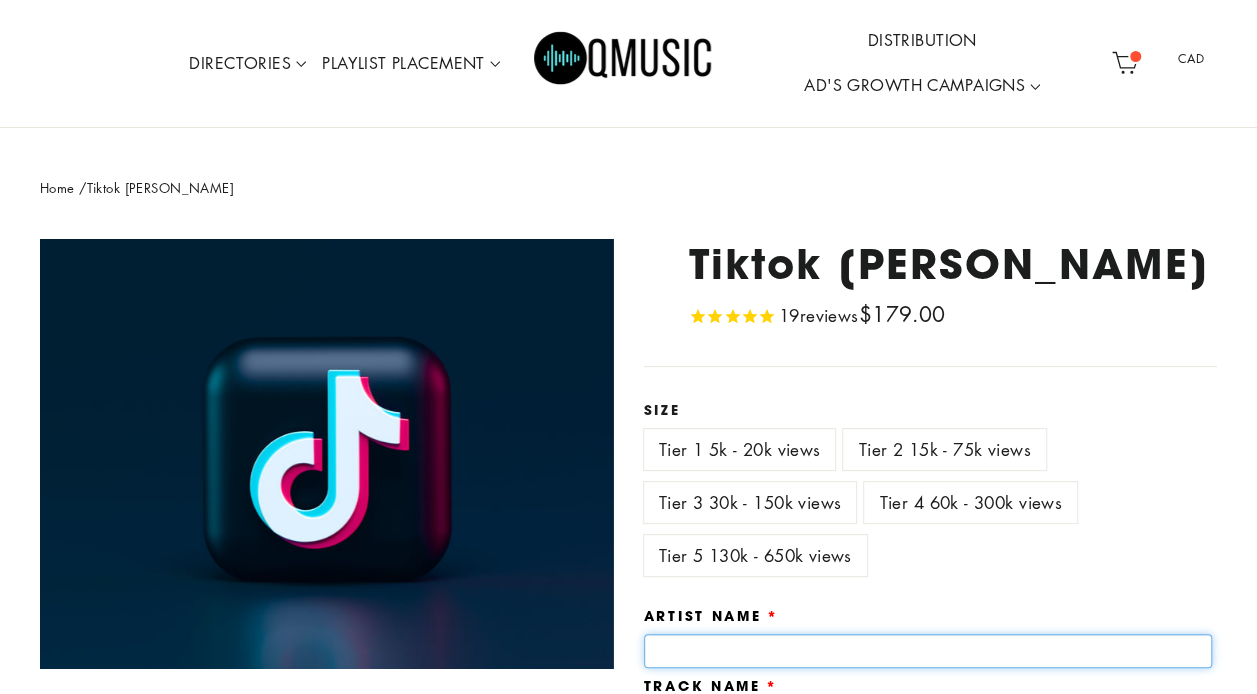 scroll, scrollTop: 0, scrollLeft: 0, axis: both 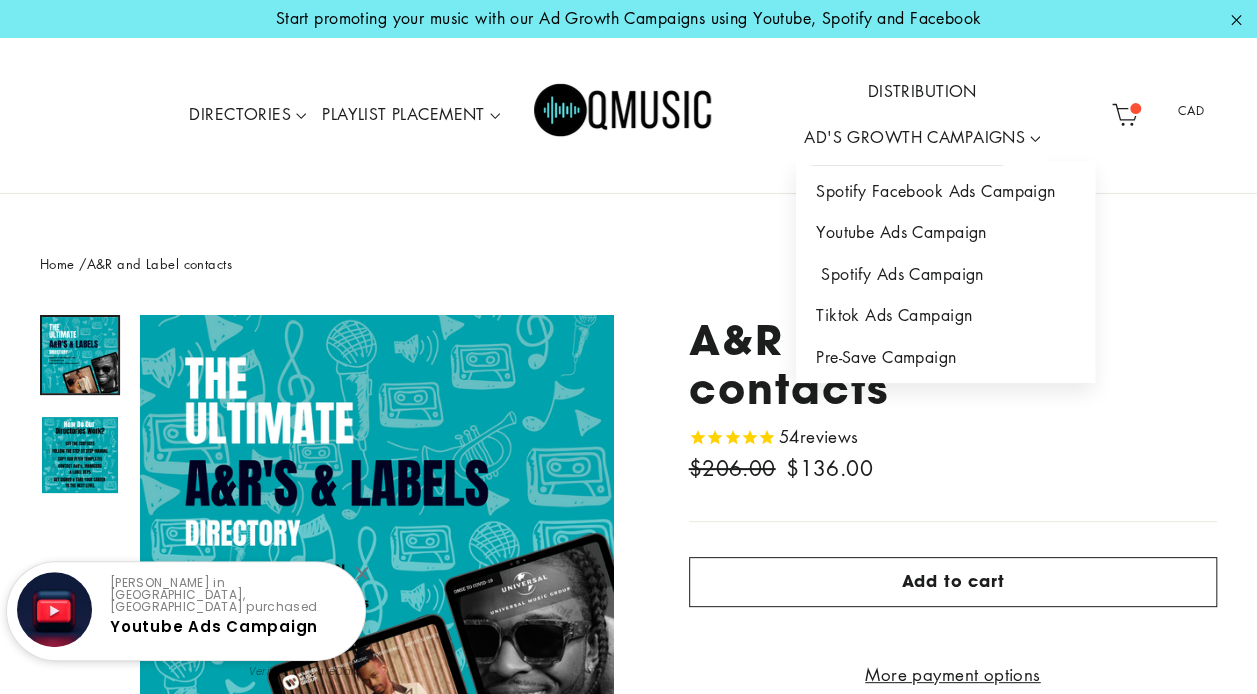 click on "Spotify Ads Campaign" at bounding box center (945, 275) 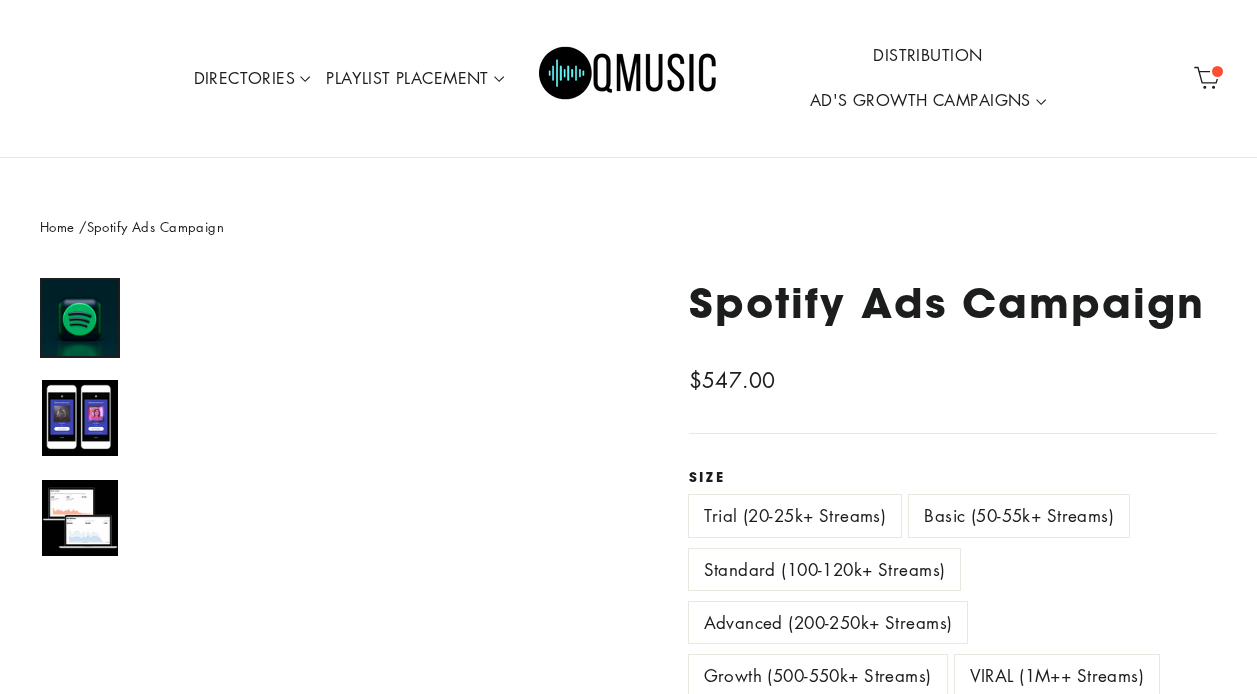 scroll, scrollTop: 0, scrollLeft: 0, axis: both 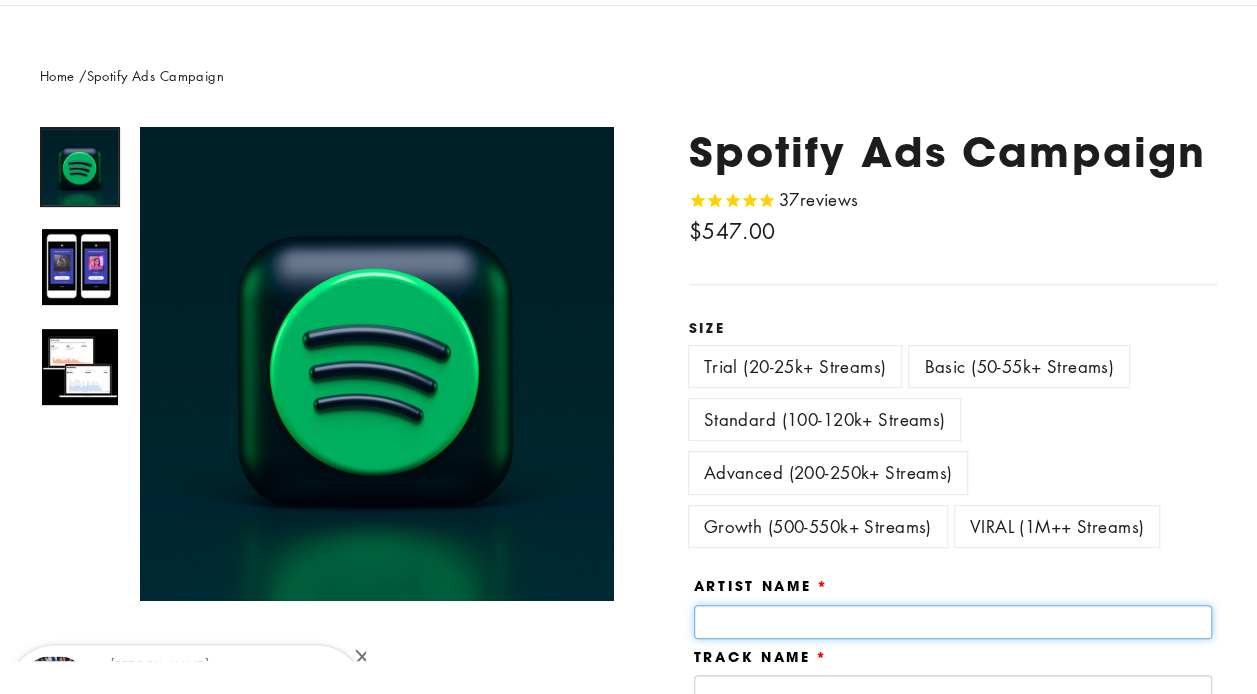 click at bounding box center [953, 622] 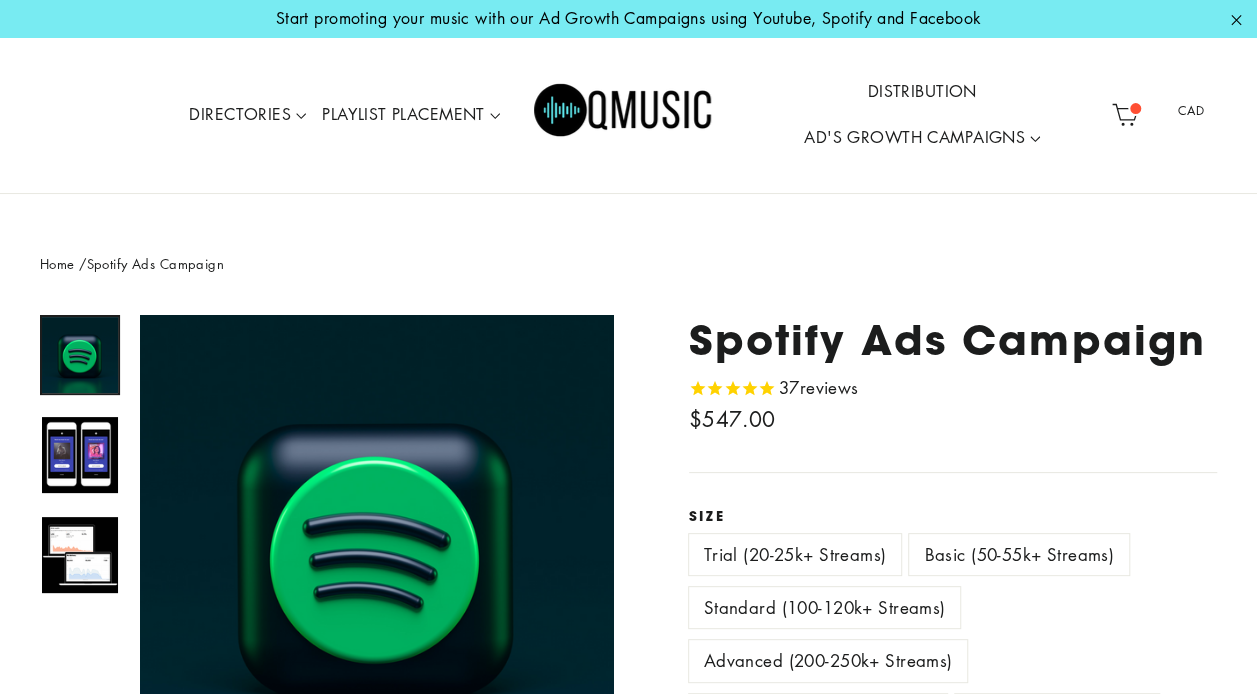 scroll, scrollTop: 0, scrollLeft: 0, axis: both 